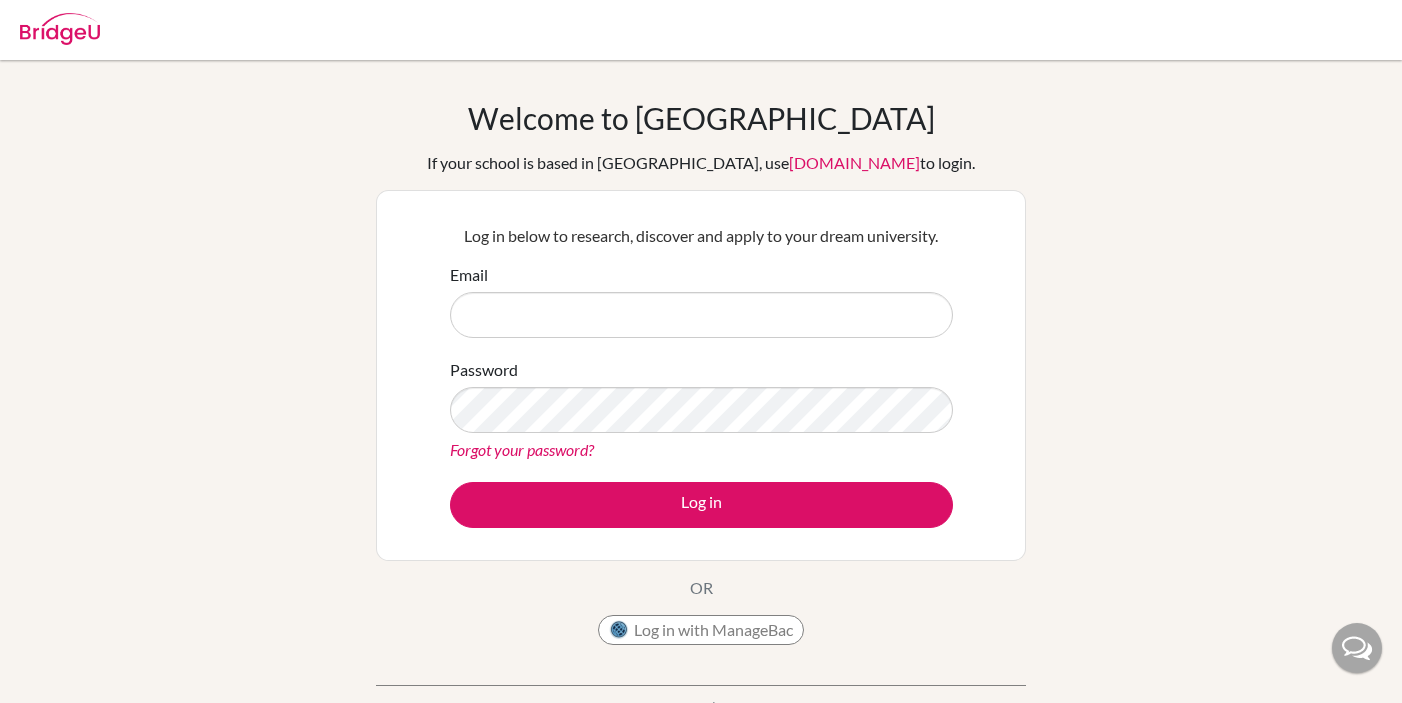 scroll, scrollTop: 0, scrollLeft: 0, axis: both 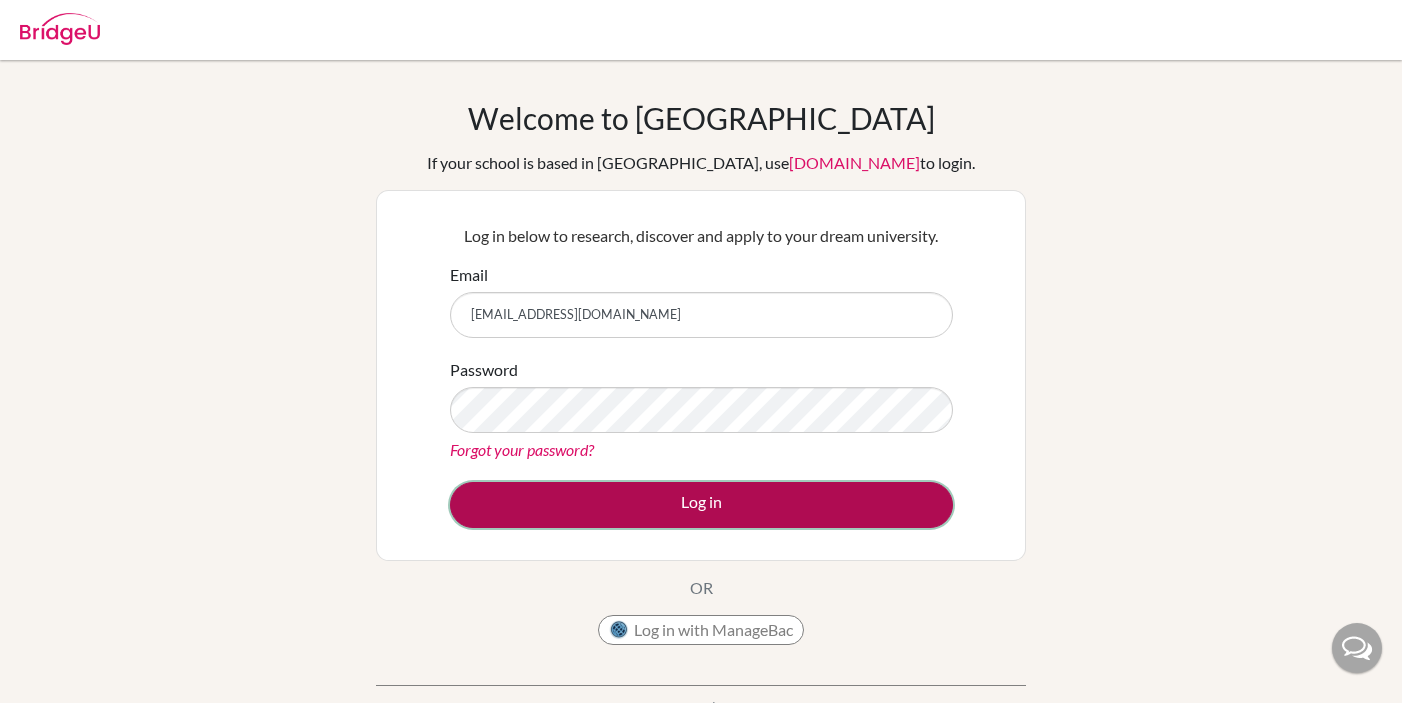click on "Log in" at bounding box center [701, 505] 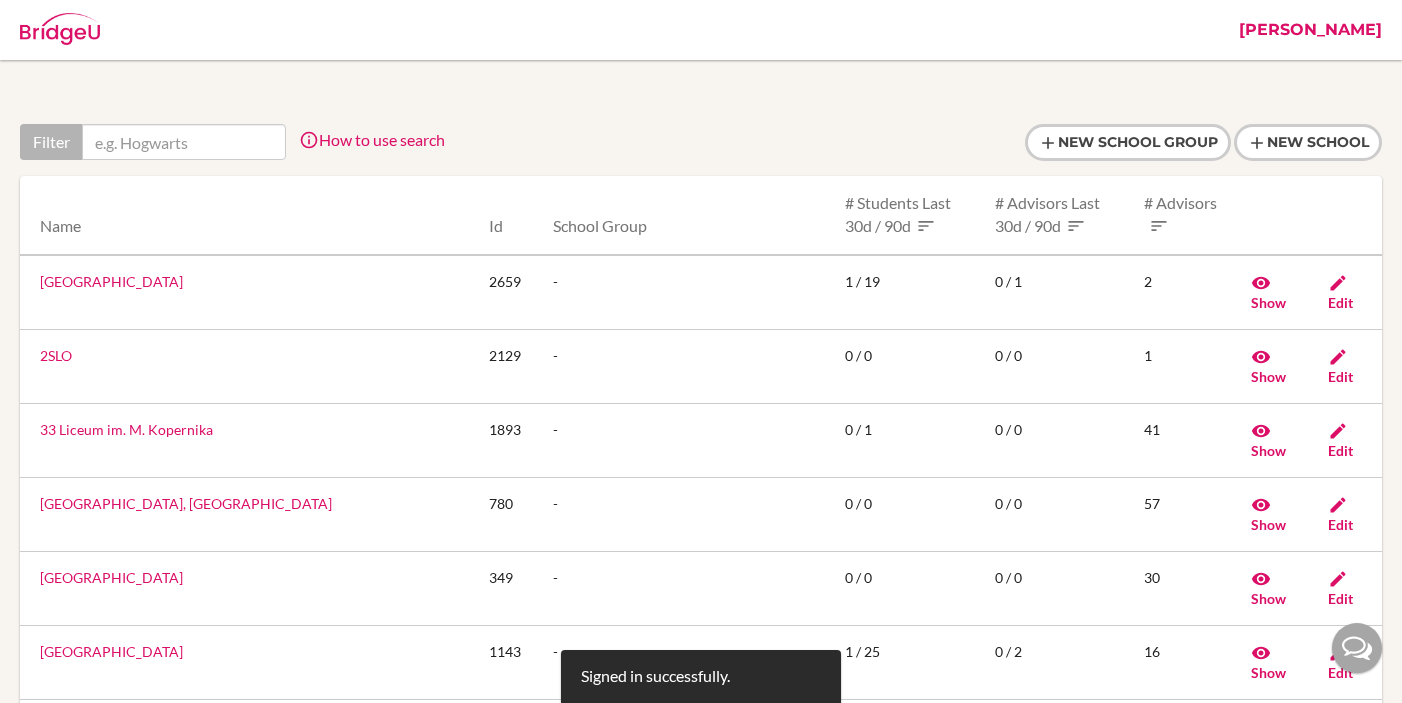 scroll, scrollTop: 0, scrollLeft: 0, axis: both 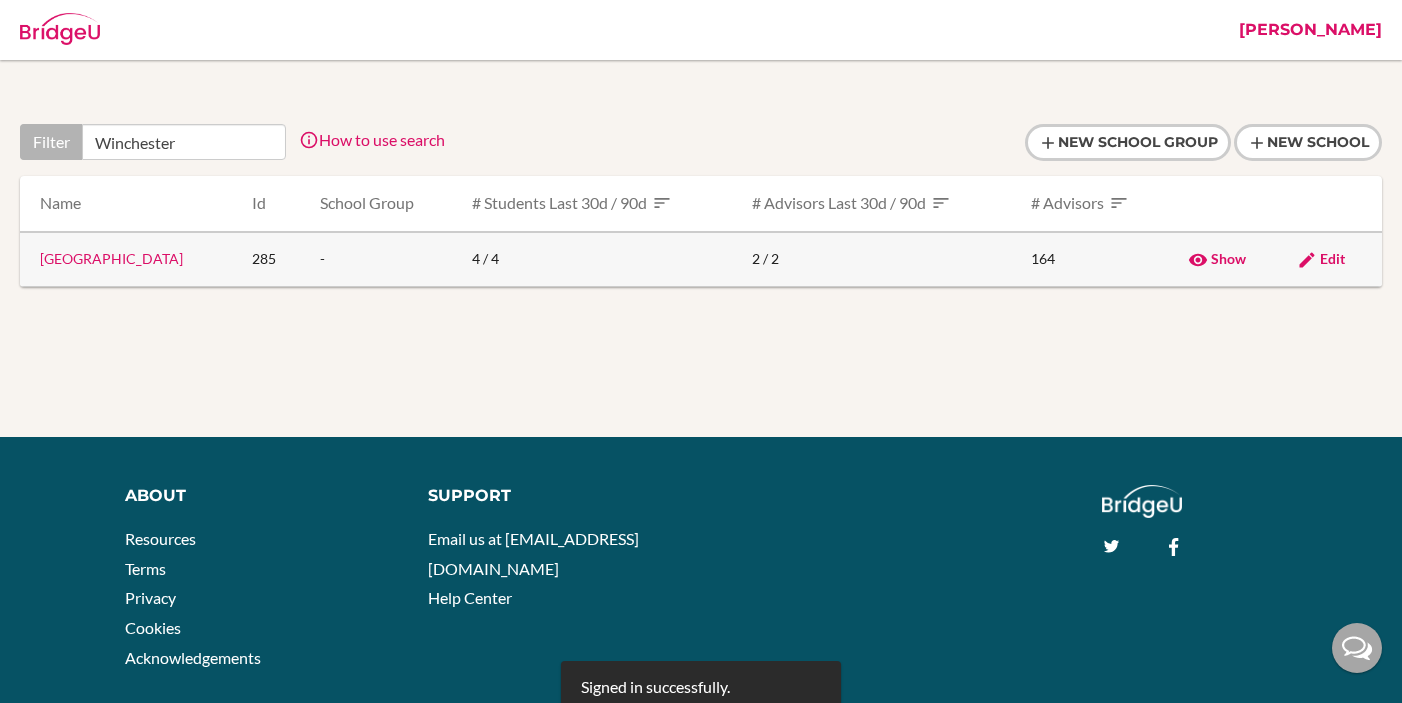 type on "Winchester" 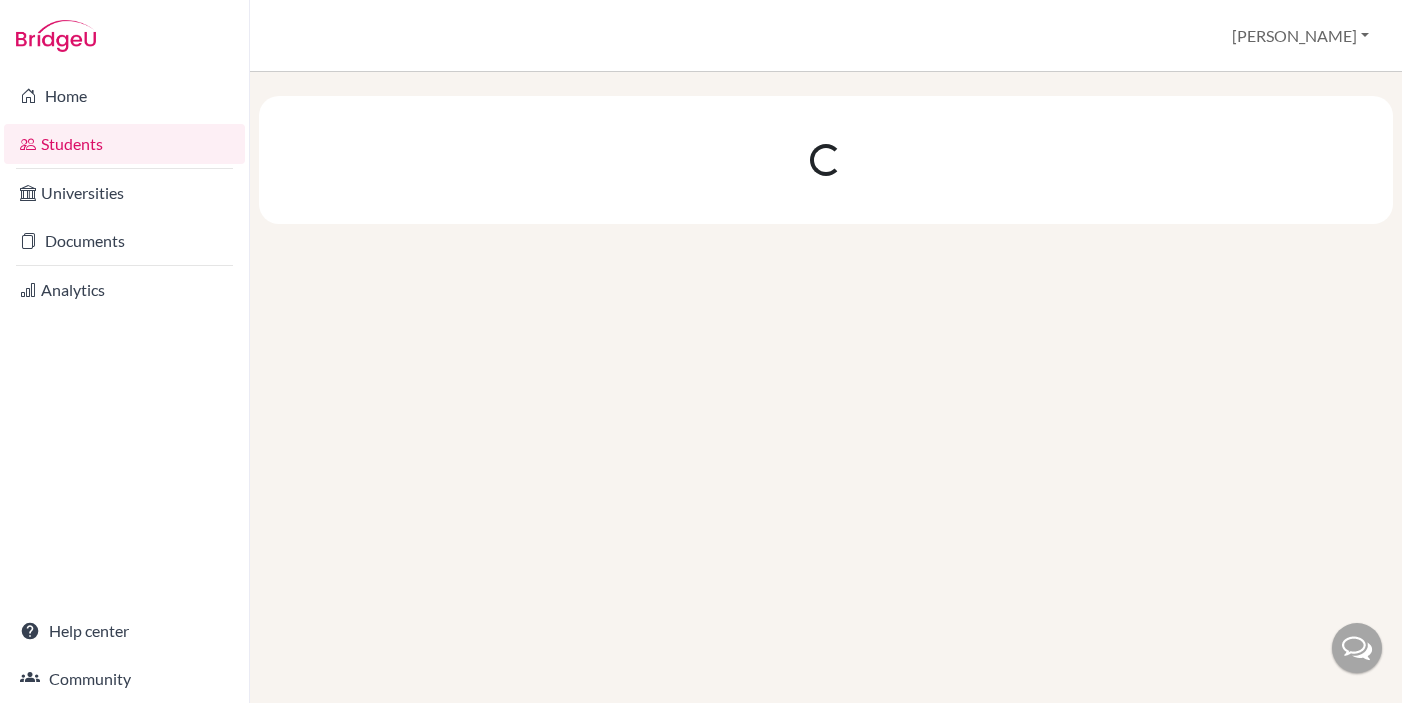 scroll, scrollTop: 0, scrollLeft: 0, axis: both 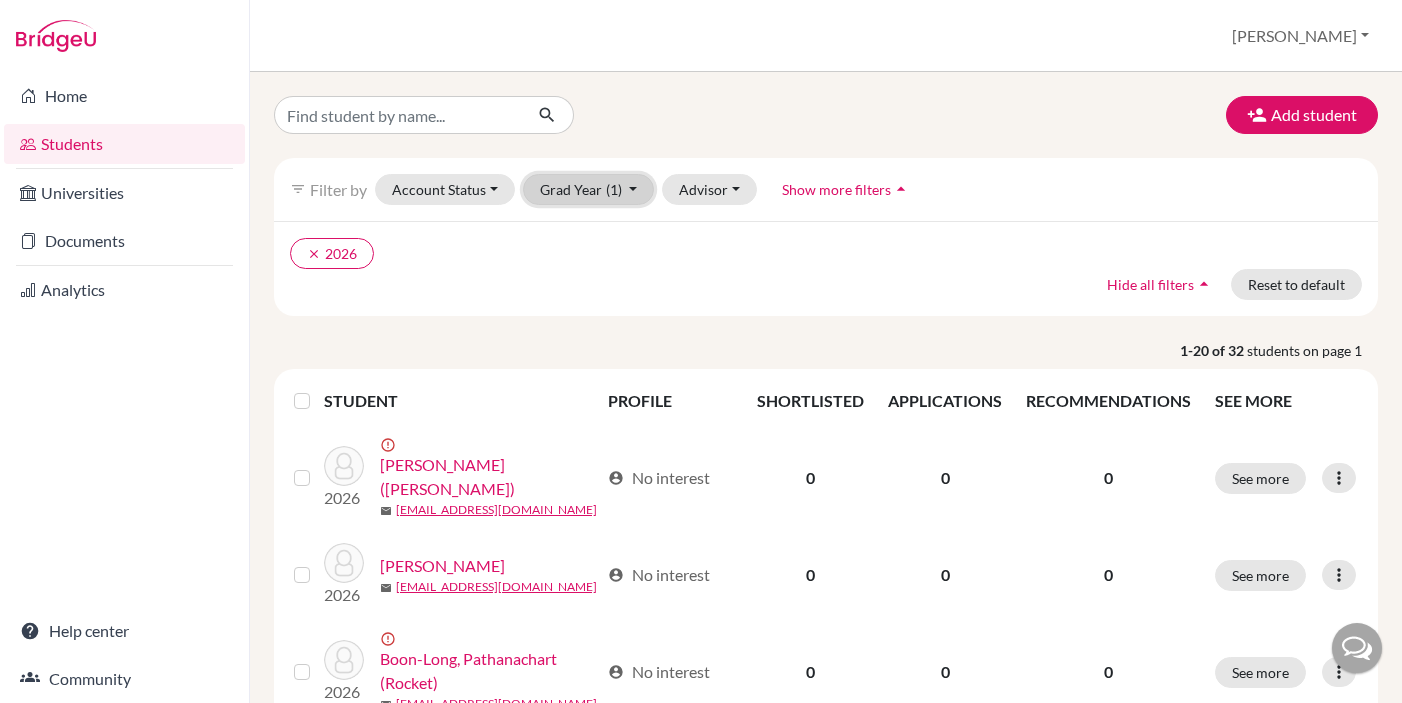 click on "Grad Year (1)" at bounding box center [589, 189] 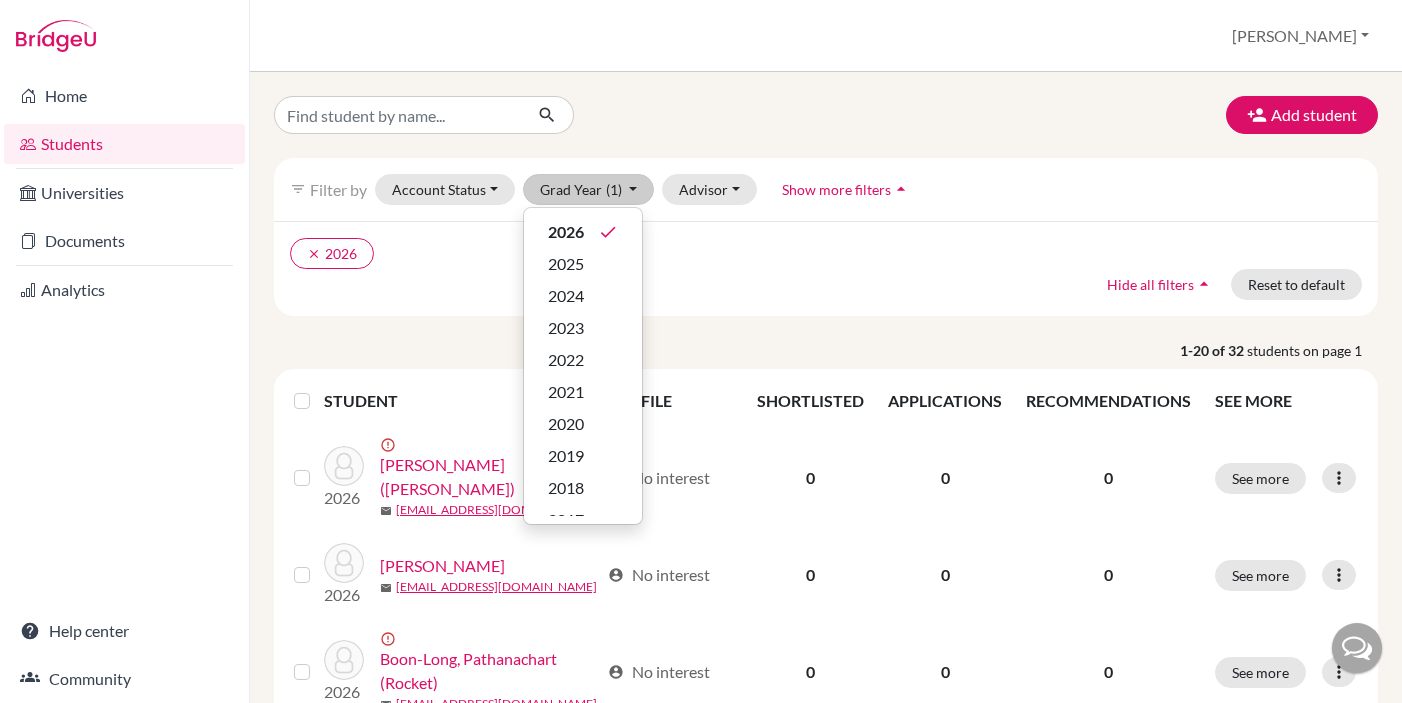 click on "clear 2026 Hide all filters arrow_drop_up Reset to default" at bounding box center [826, 268] 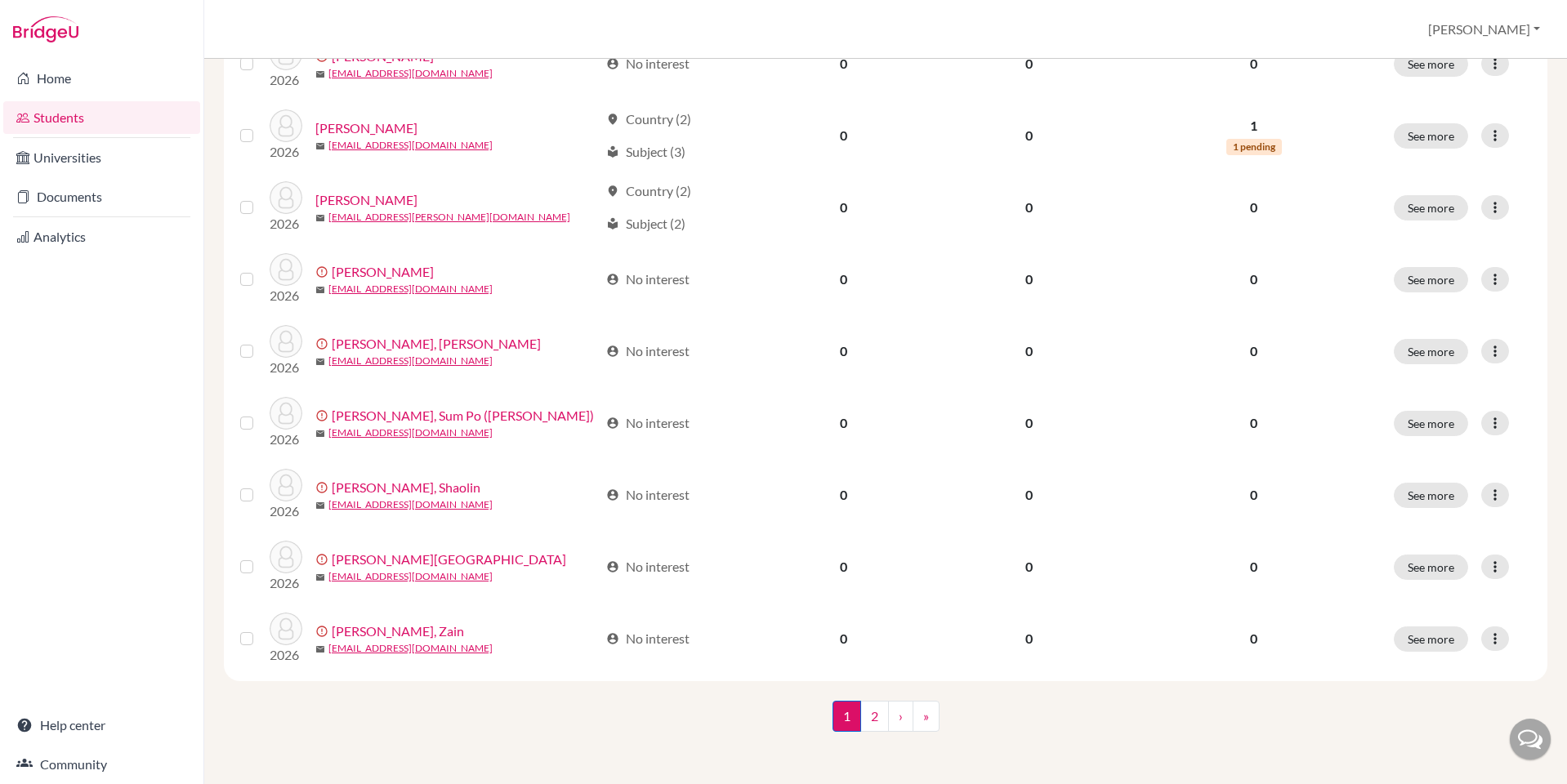 scroll, scrollTop: 0, scrollLeft: 0, axis: both 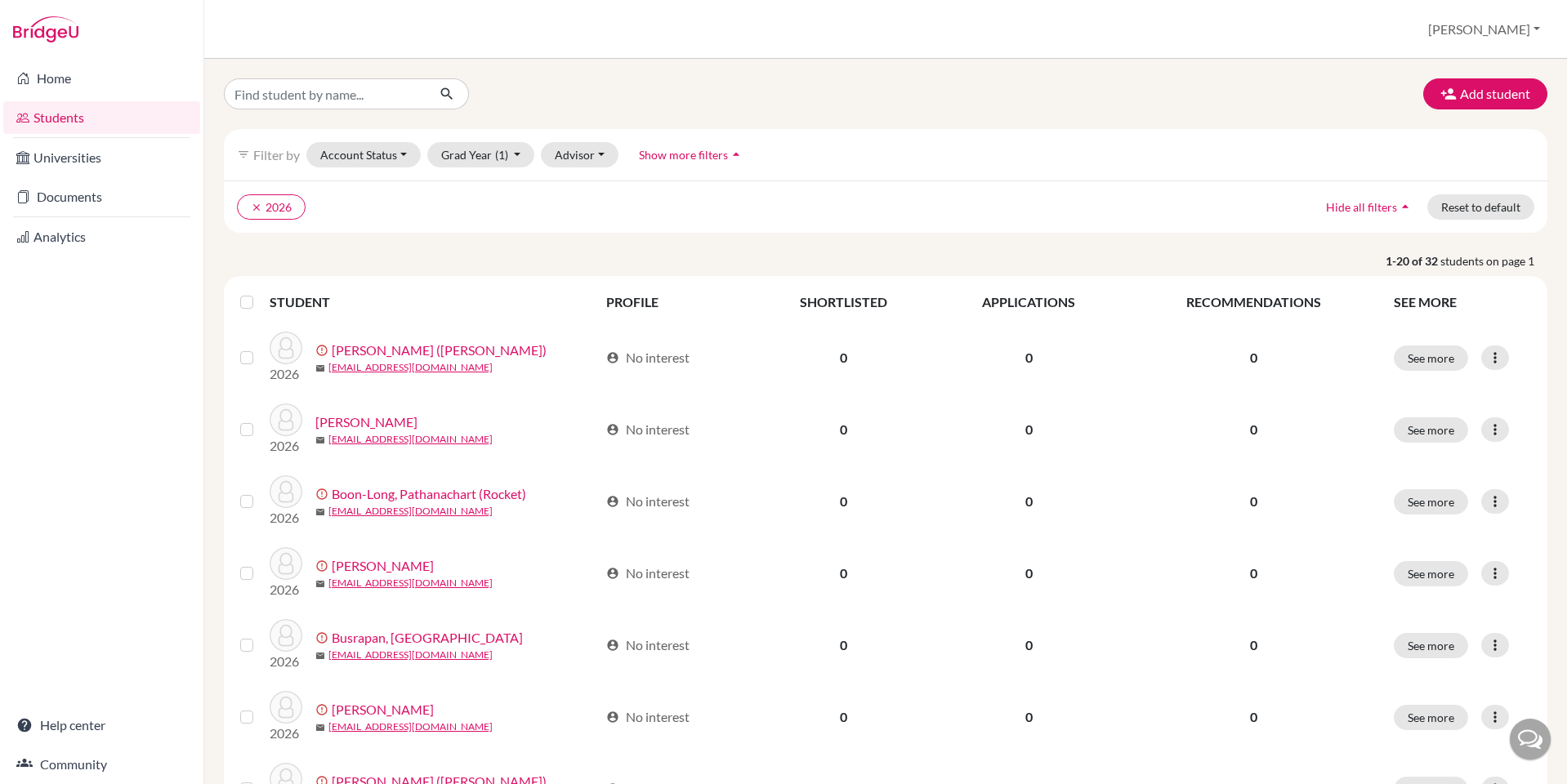 click at bounding box center [260, 292] 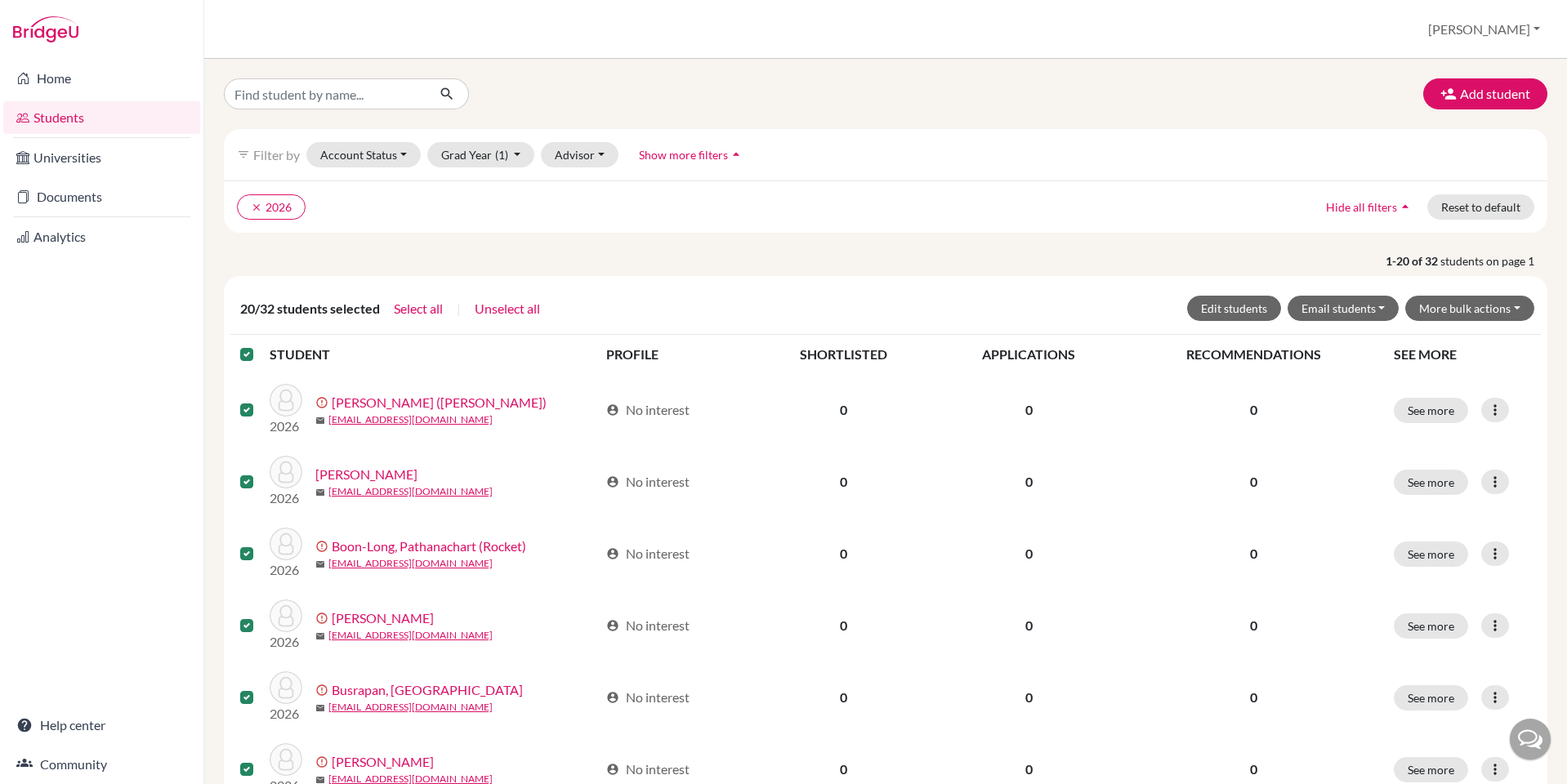 click on "Add student filter_list Filter by Account Status Active accounts Archived accounts Registered Unregistered Grad Year (1) 2026 done 2025 2024 2023 2022 2021 2020 2019 2018 2017 Advisor Without advisor Adlam, Adrian Aikenhead, Emma Aitkenhead, Emma Backhausz, Eszter Baddeley, Samuel Baker, Nick Barnes, Callum Barron, Jamie Berry, Christopher Billington, Eric Bird, Thomas Bruzon, Michael Buckow,  Hannes  Burke, Steve Burley , Mark Burnett, Matthew Burridge, James Cai, Chun Canadine, Sarah Cawse, Gillian Ceiriog-Hughes, David Ceiriog-Hughes, Suzanne Clayton, Alexander Cole, Joe Cornish, Peter Coxon, Catherine  Crossland, Matthew Cullerne, John Cunningham, Benjamin Cunningham , Ben Dakin, Anthony Davies, Paul Dedynski, Matthew Dodd, Jason Donovan, Edmund Douglas, Jeremy Dunne, Liam Fawcett, Matthew Follows, David Foster, Richard Fox, James Fraser, Ian French, Andrew Galliver, Peter Giddings, Timothy Glueck, Jessica Good, Chris Gould, Ben  Gover, Paul Graham, Alexander Guast, William Guerriero, Andrew  Hands, Tim |" at bounding box center [886, 990] 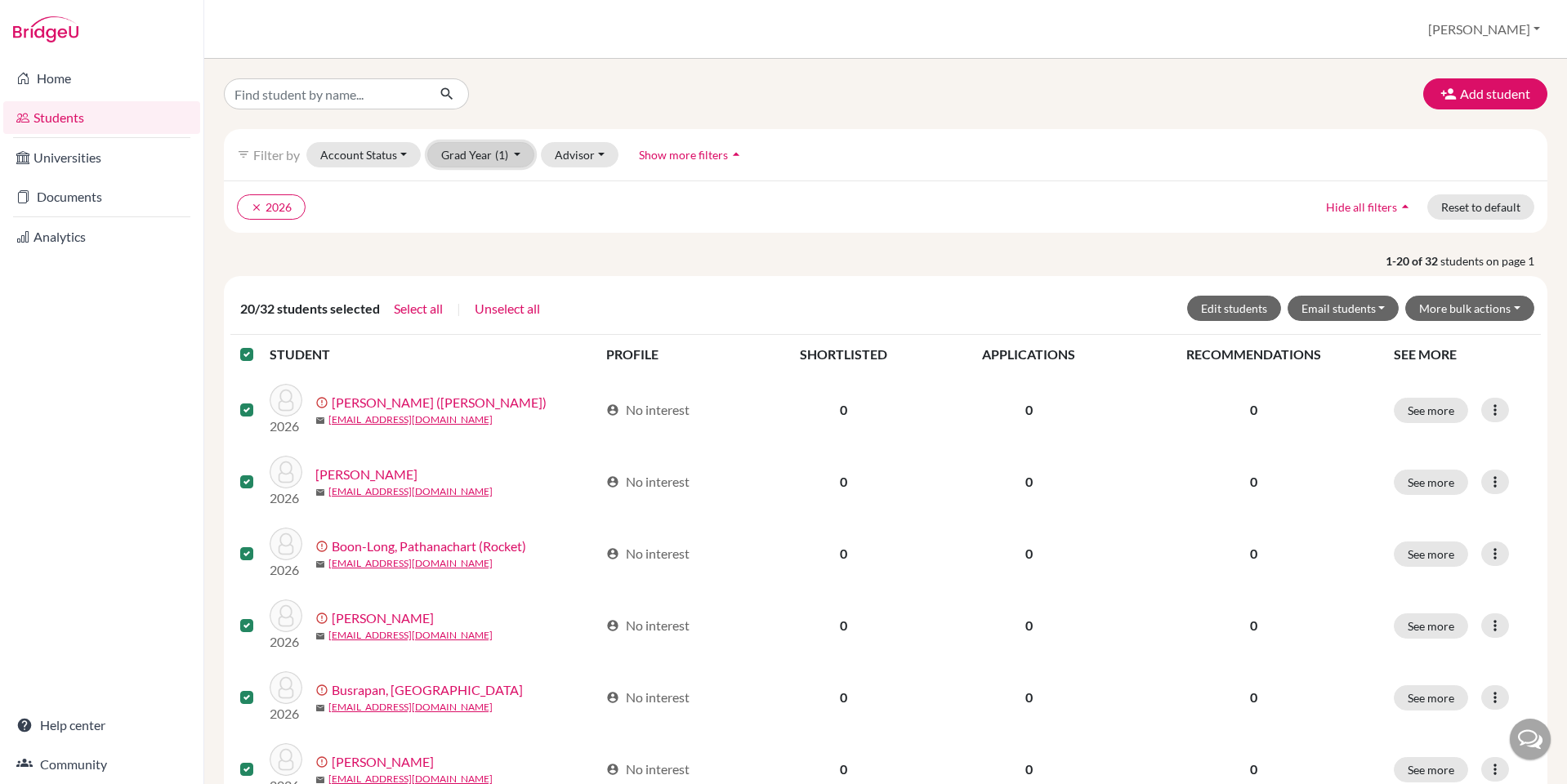 click on "Grad Year (1)" at bounding box center (481, 154) 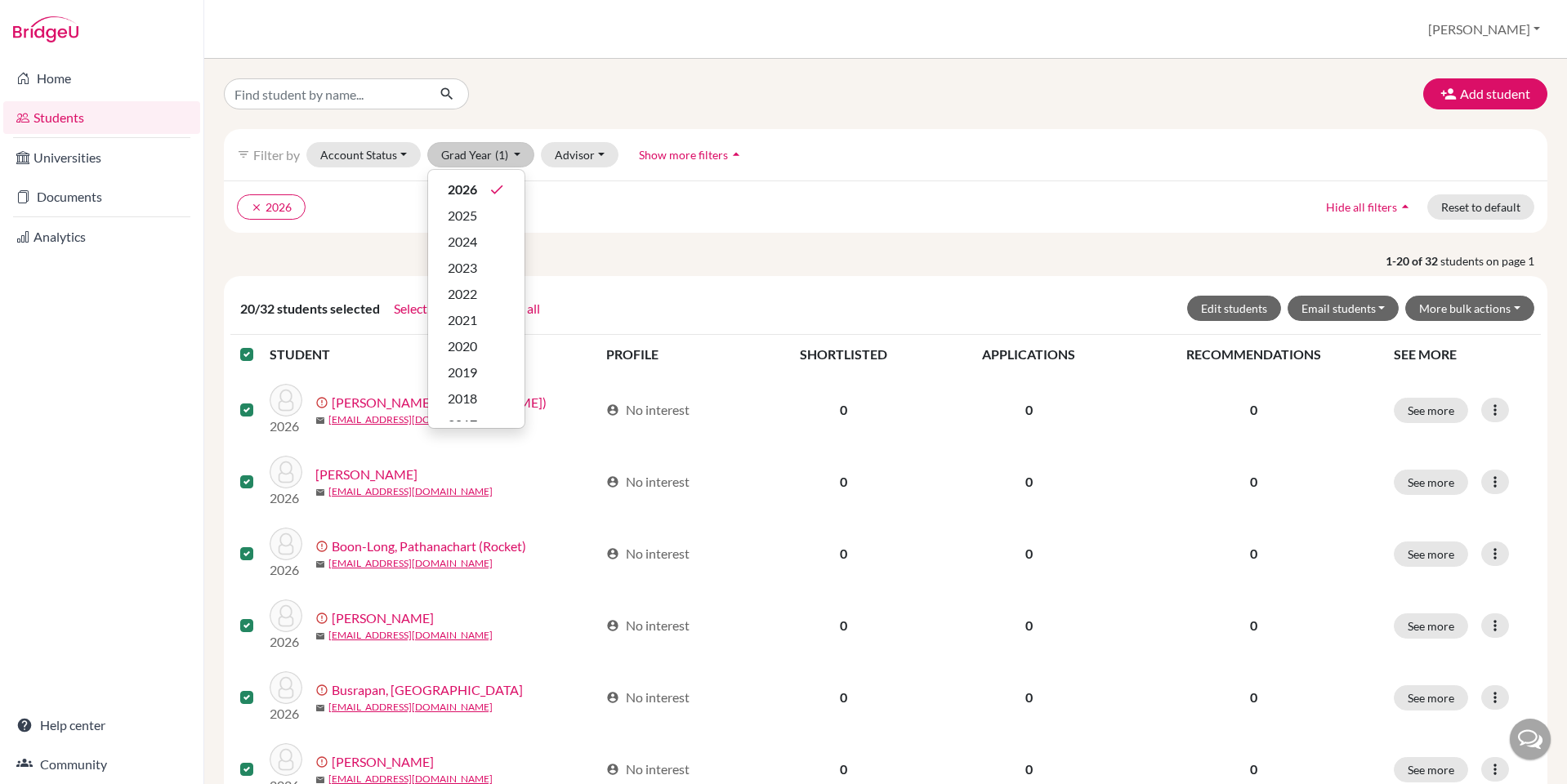 click on "1-20 of 32  students on page 1" at bounding box center [886, 261] 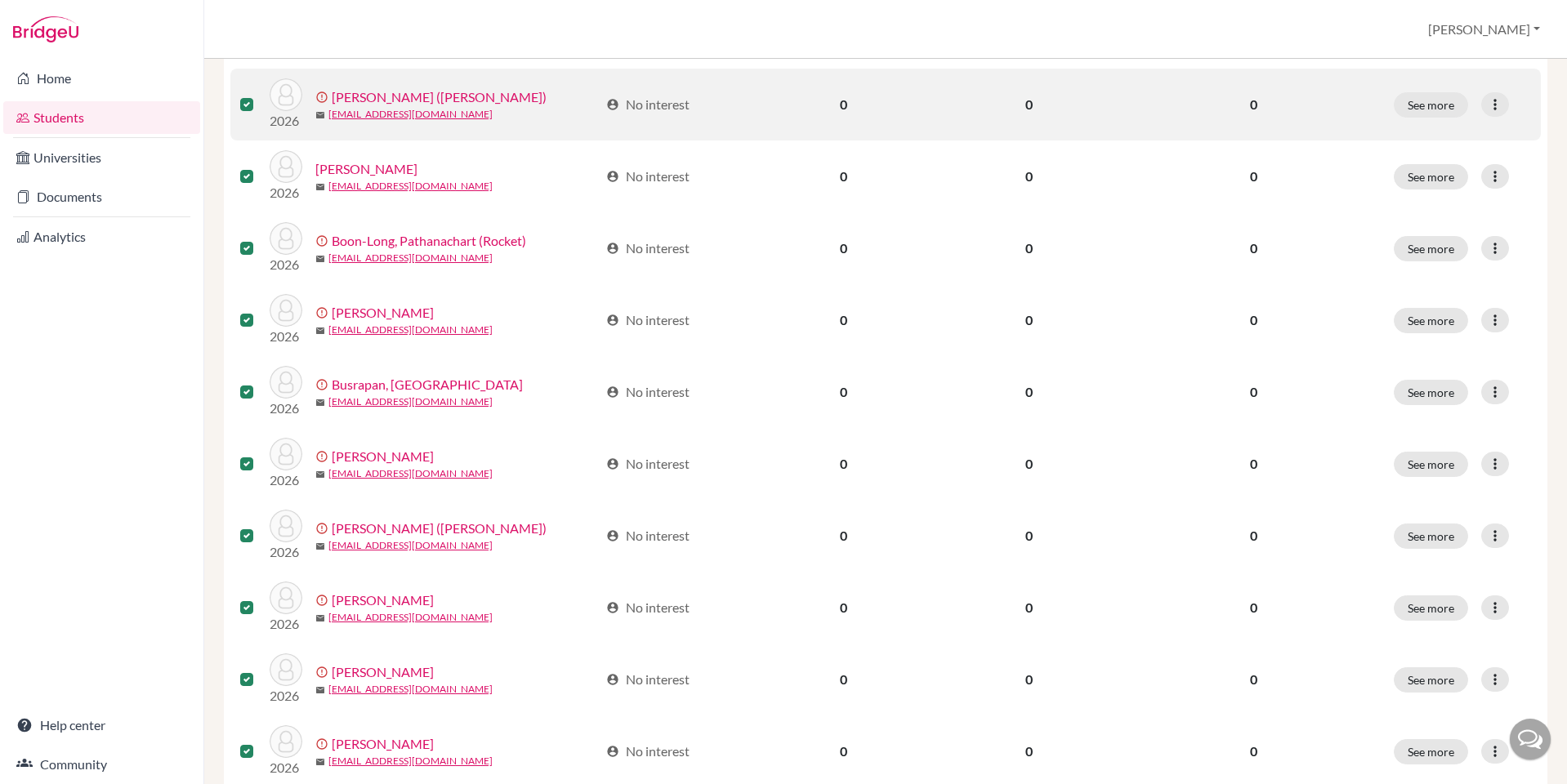 scroll, scrollTop: 0, scrollLeft: 0, axis: both 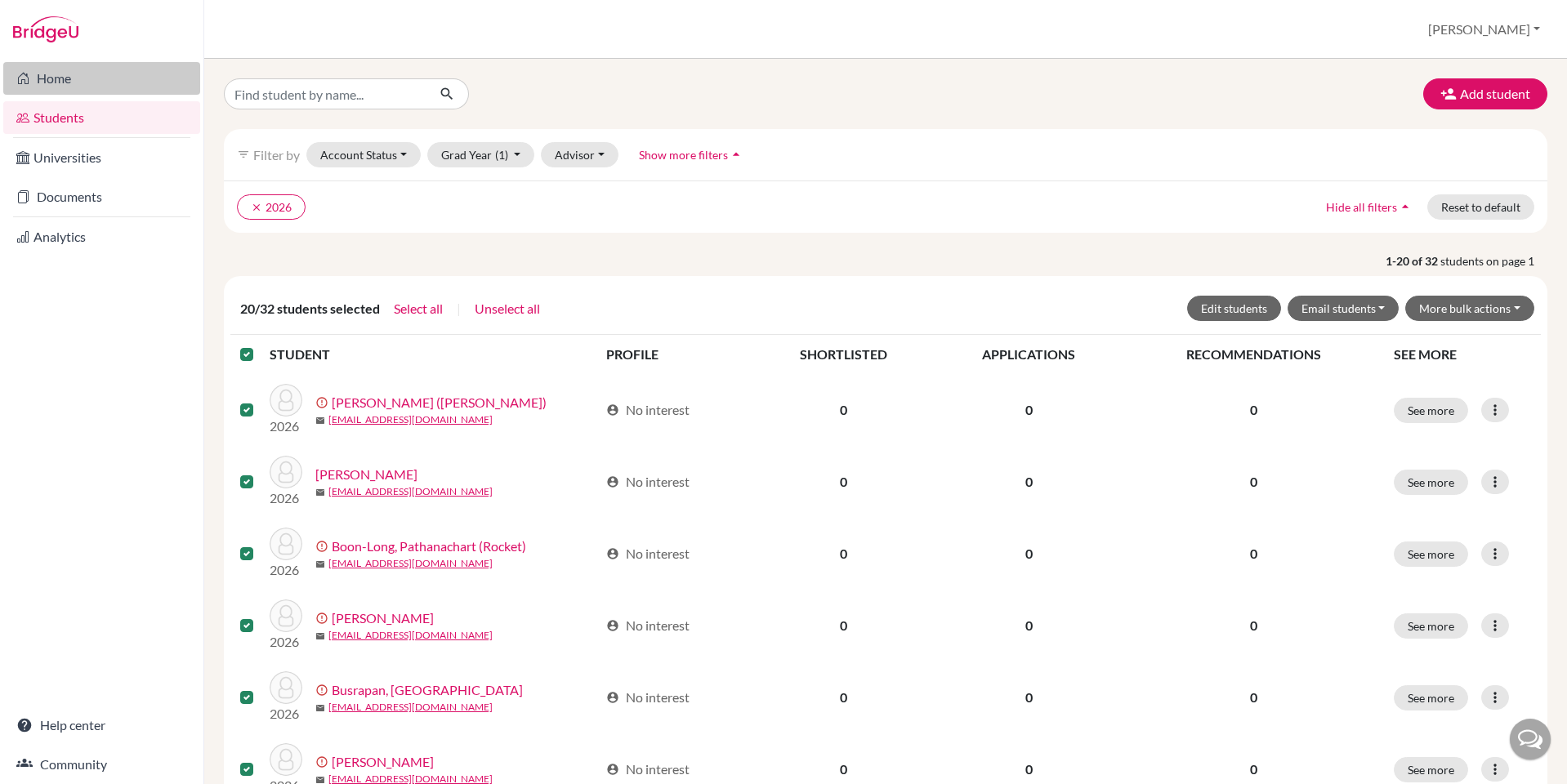 click on "Home" at bounding box center (101, 78) 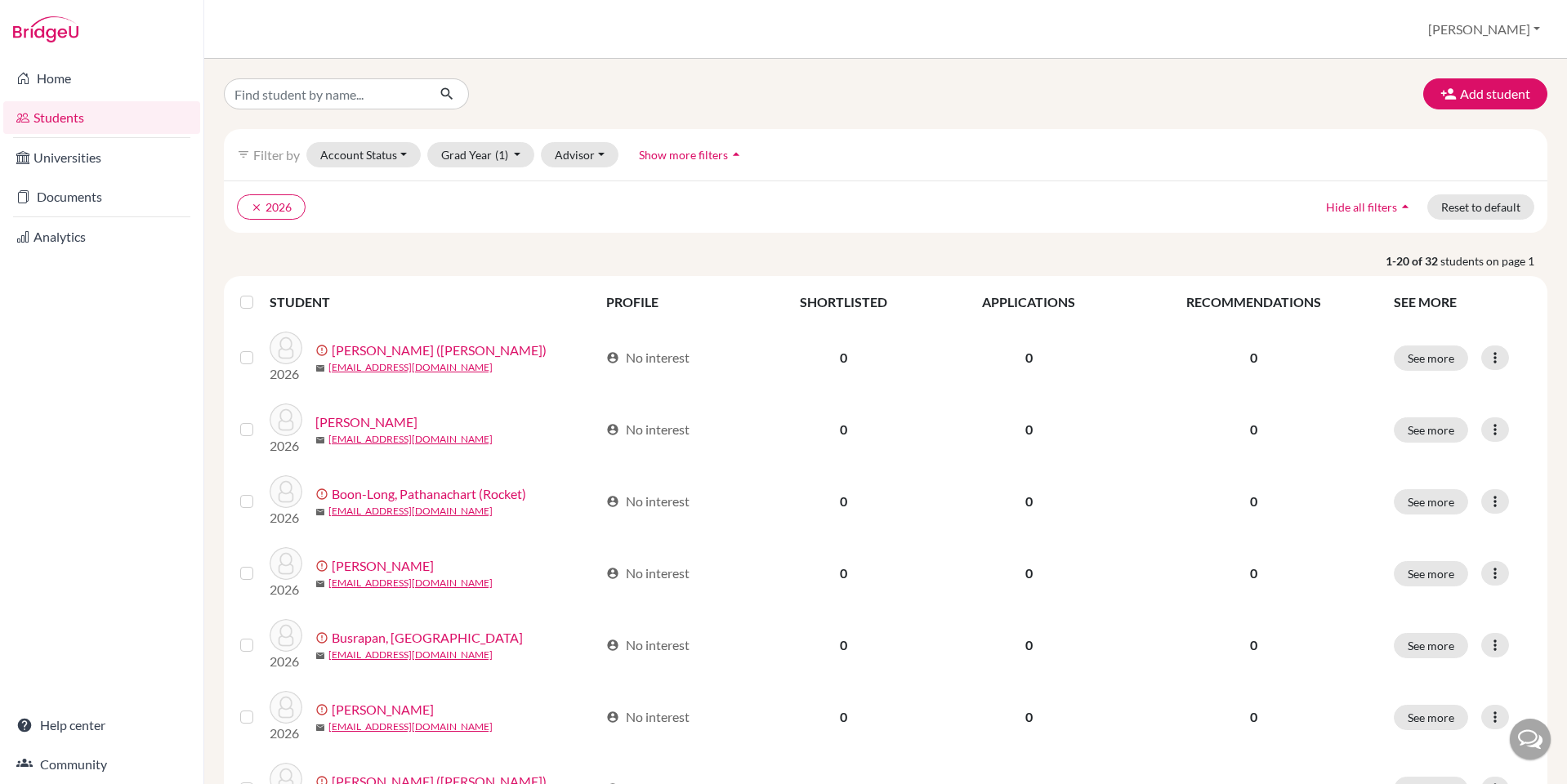 scroll, scrollTop: 0, scrollLeft: 0, axis: both 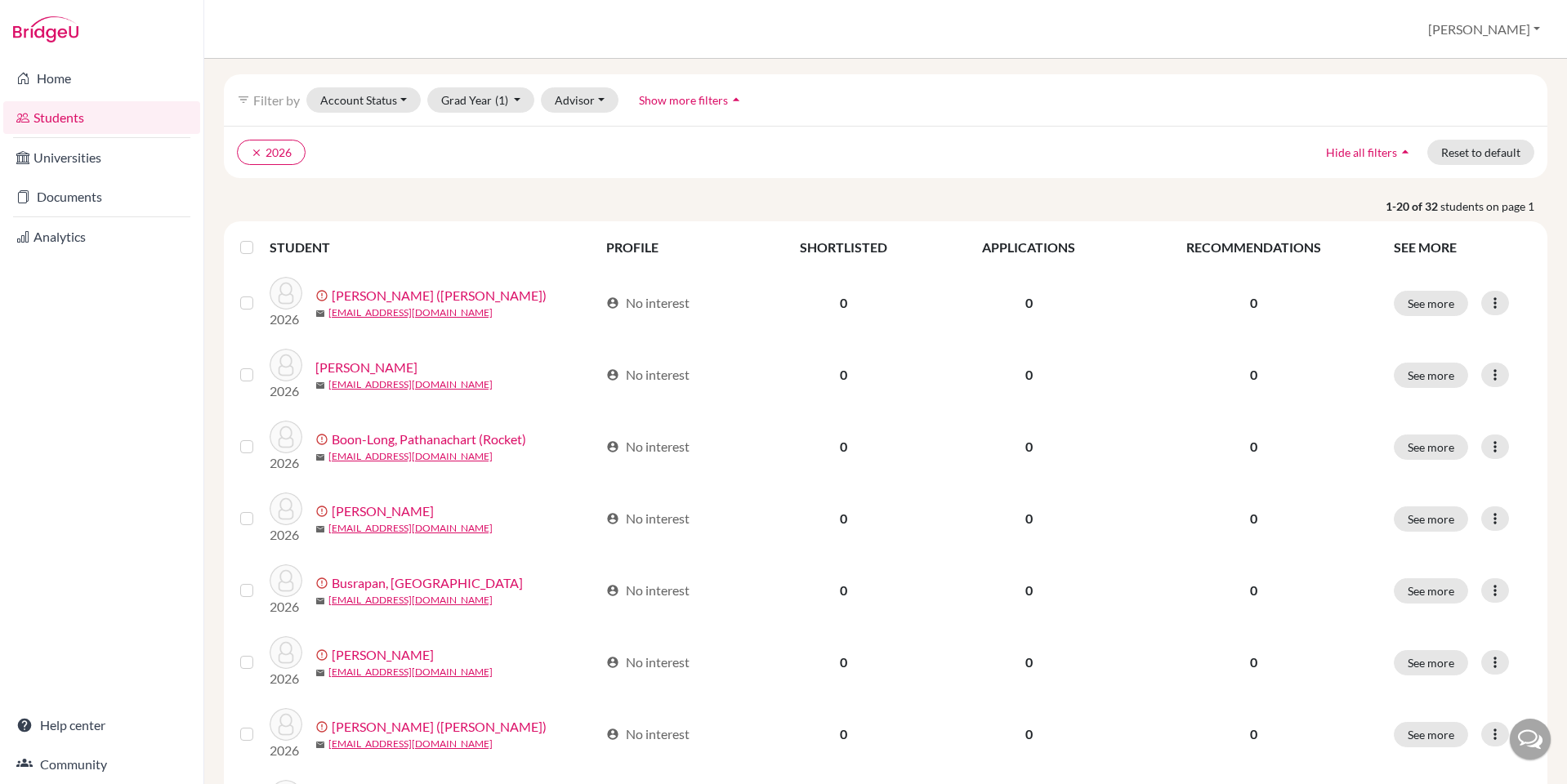 click at bounding box center (260, 238) 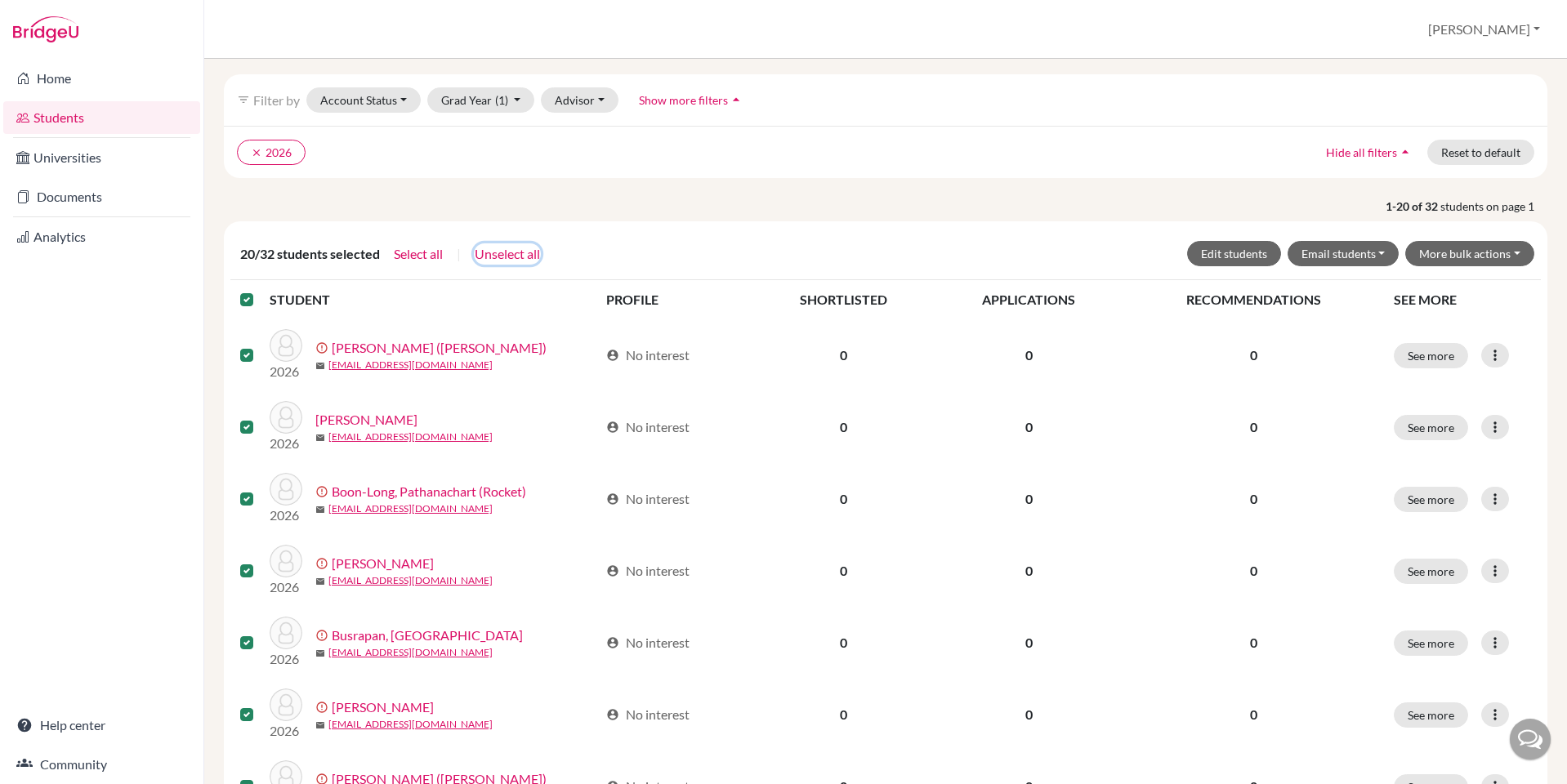click on "Unselect all" 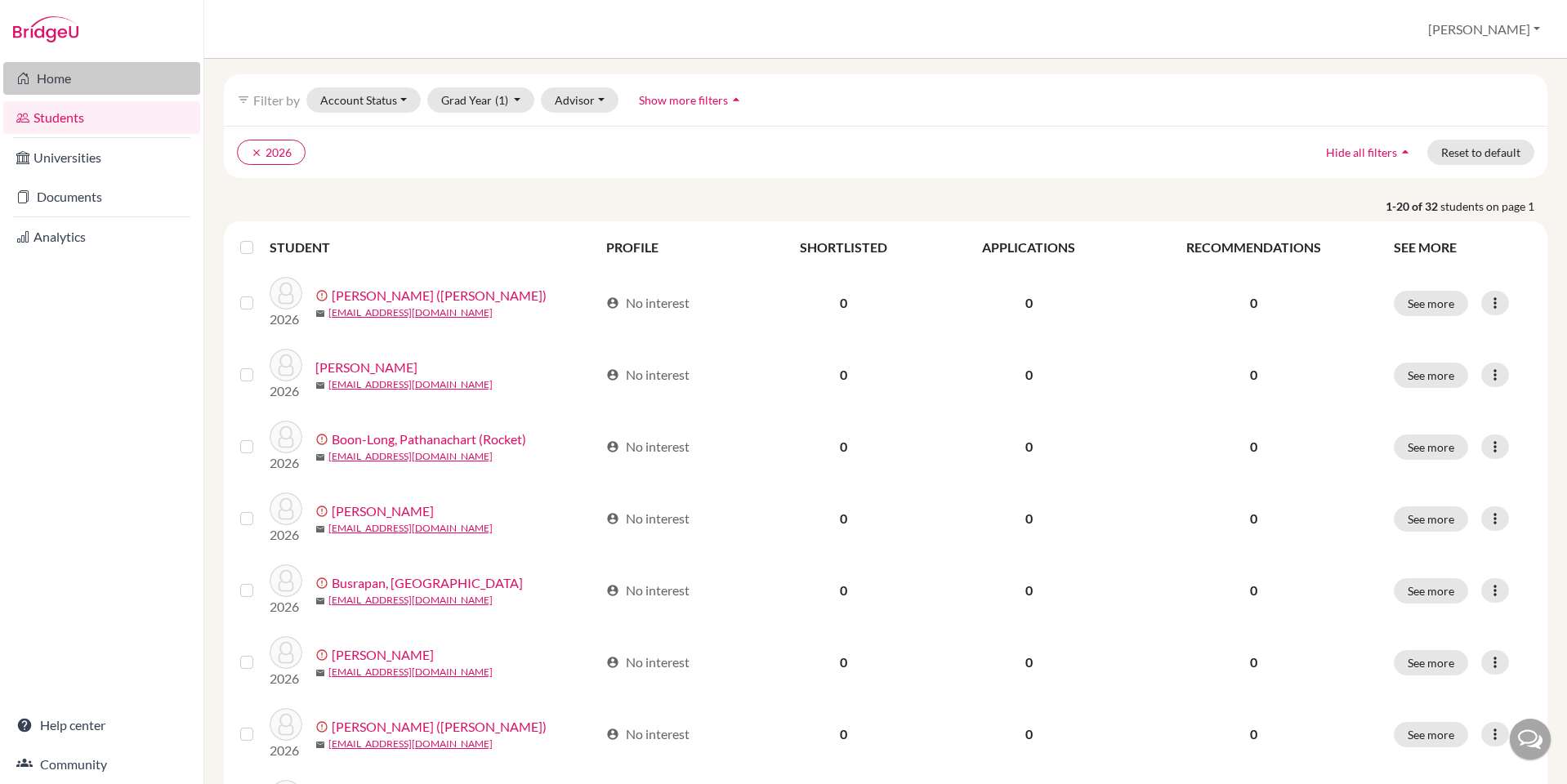 click on "Home" at bounding box center (101, 78) 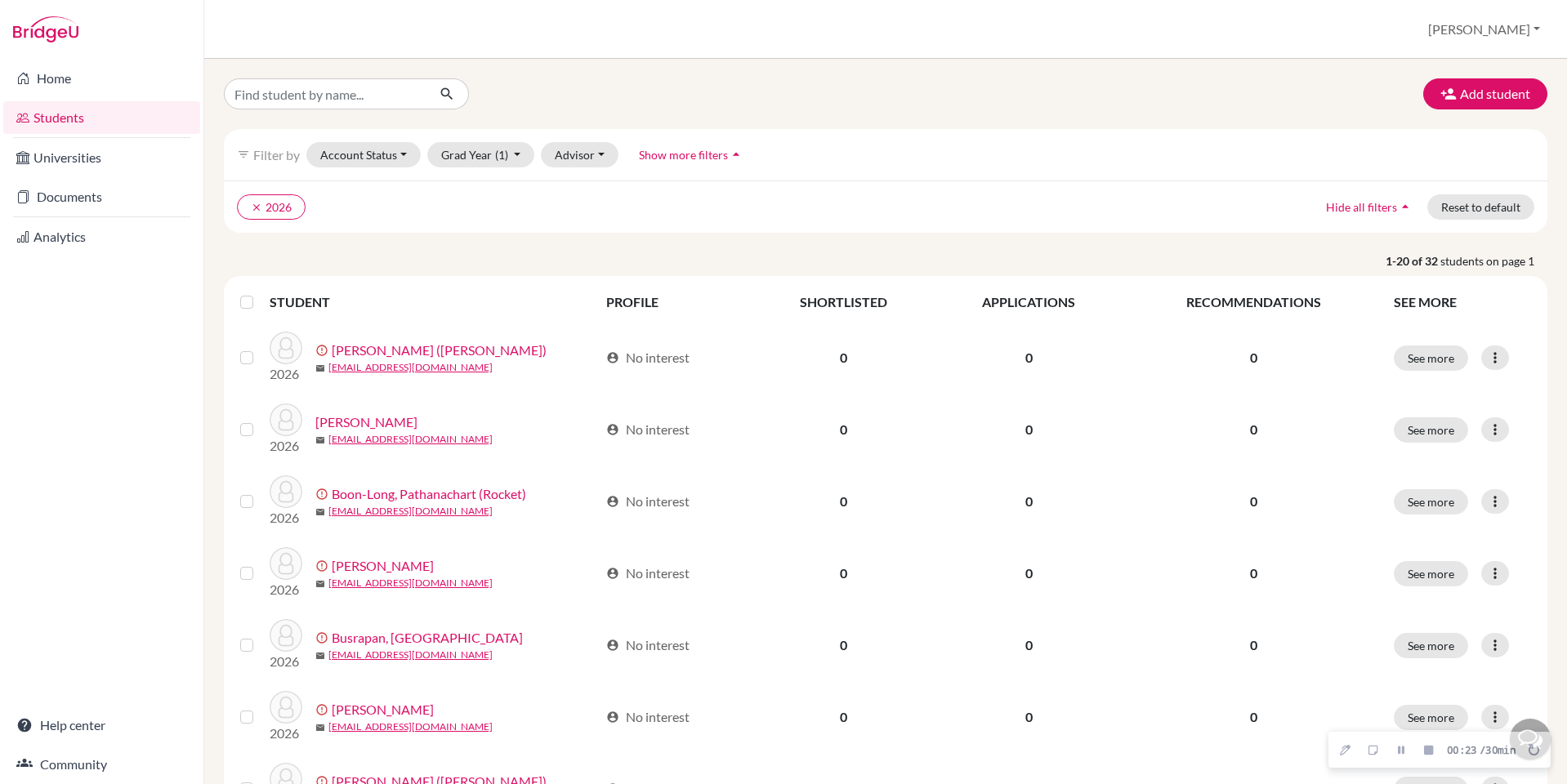scroll, scrollTop: 0, scrollLeft: 0, axis: both 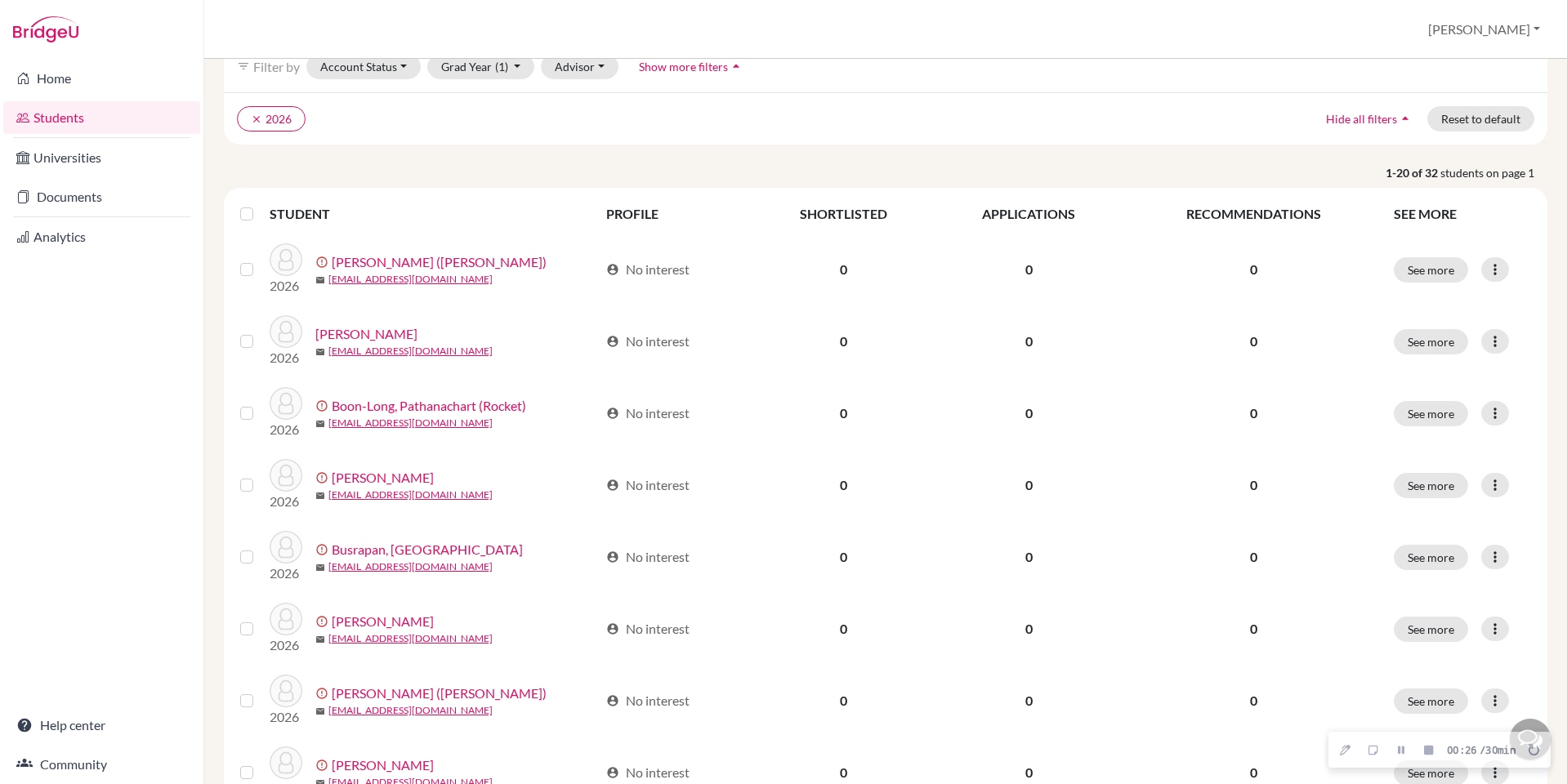click at bounding box center (260, 204) 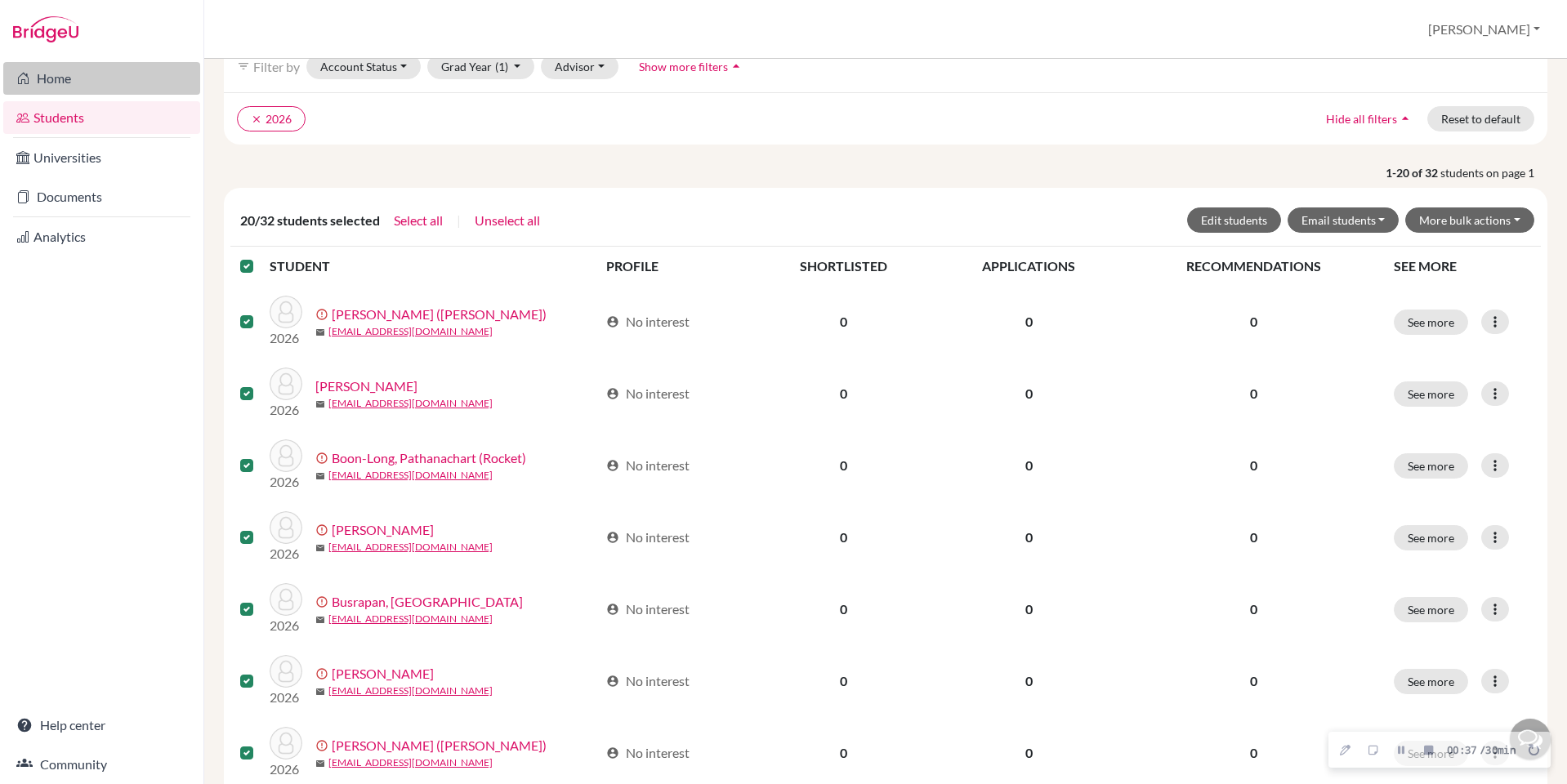 click on "Home" at bounding box center (101, 78) 